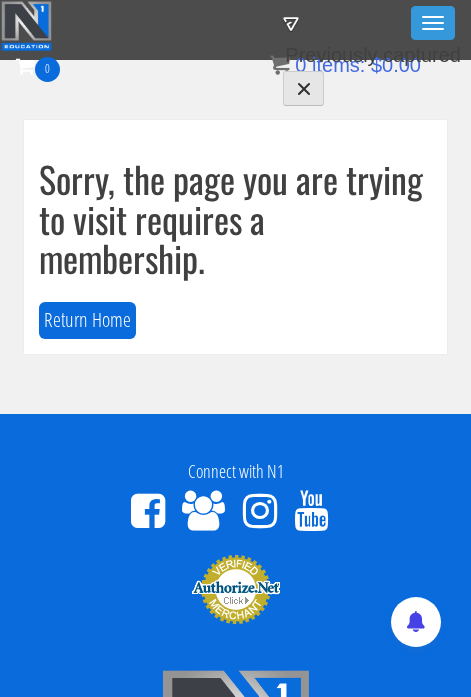 scroll, scrollTop: 4, scrollLeft: 0, axis: vertical 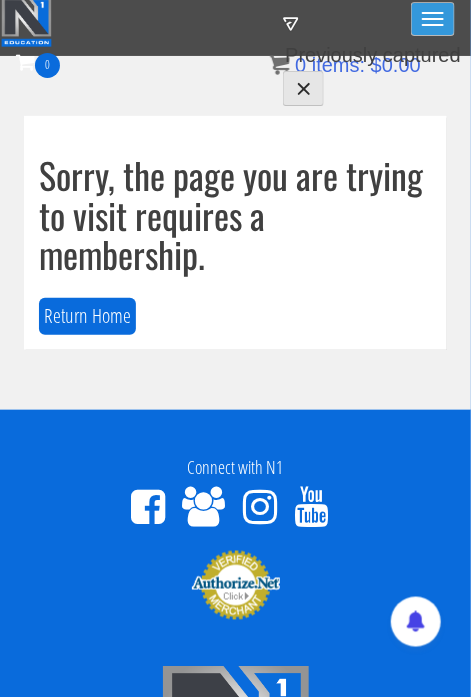 click on "Toggle navigation" at bounding box center [433, 19] 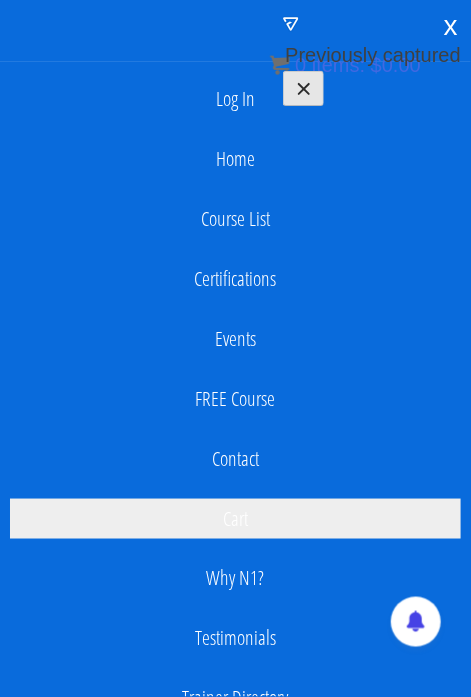 scroll, scrollTop: 0, scrollLeft: 0, axis: both 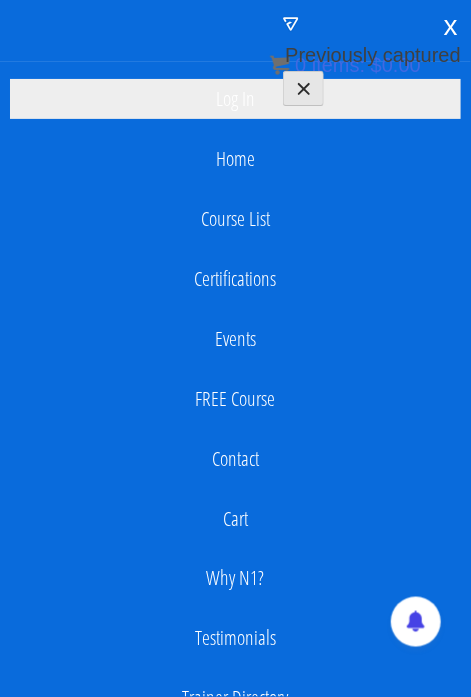 click on "Log In" at bounding box center (235, 99) 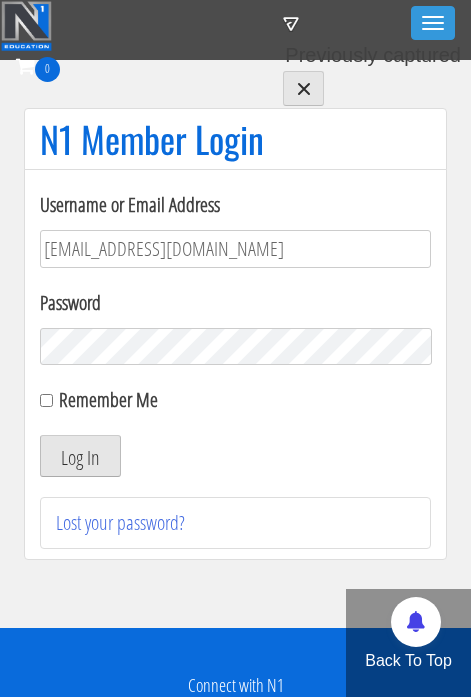 scroll, scrollTop: 0, scrollLeft: 0, axis: both 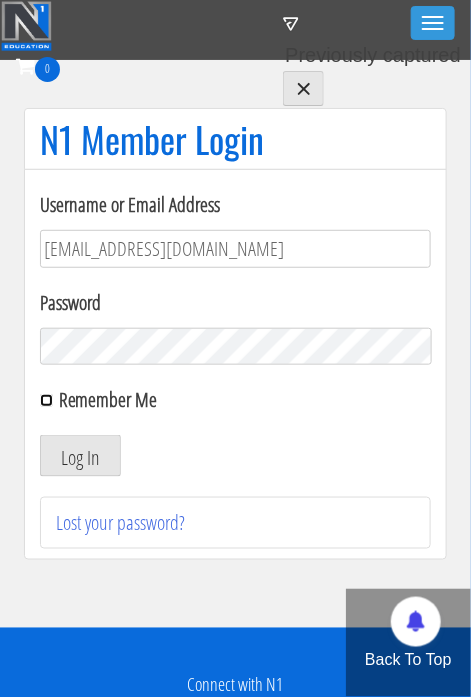 click on "Remember Me" at bounding box center (46, 400) 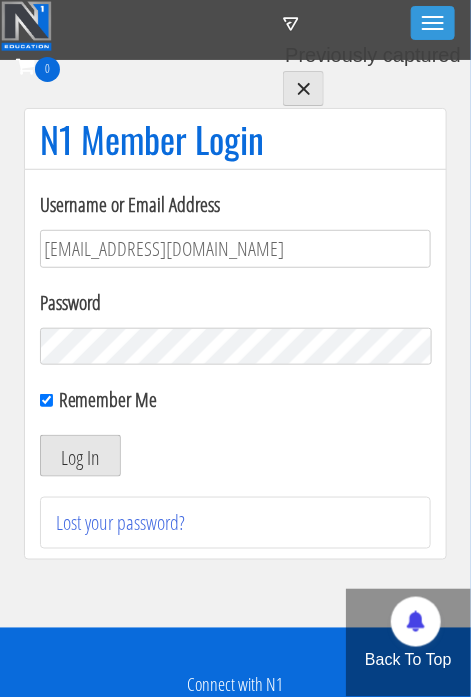 click on "Log In" at bounding box center (80, 456) 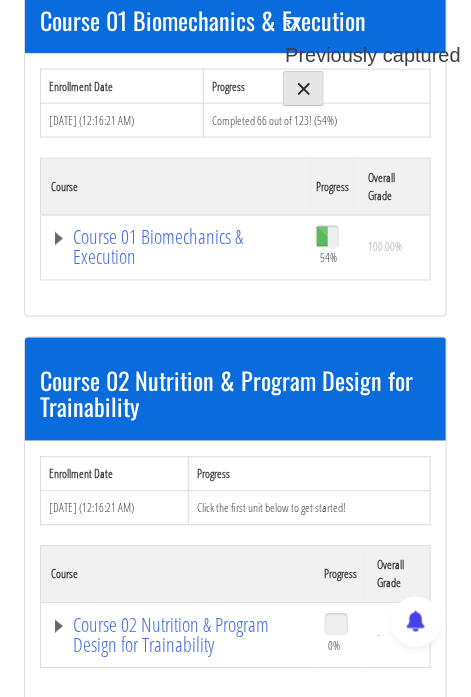 scroll, scrollTop: 336, scrollLeft: 0, axis: vertical 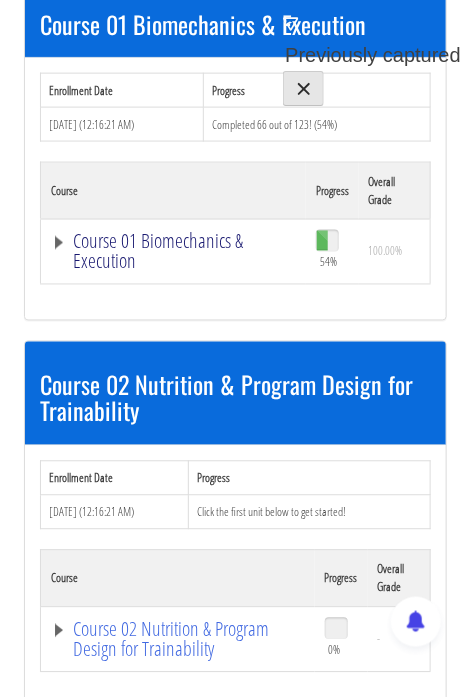 click on "Course 01 Biomechanics & Execution" at bounding box center (173, 252) 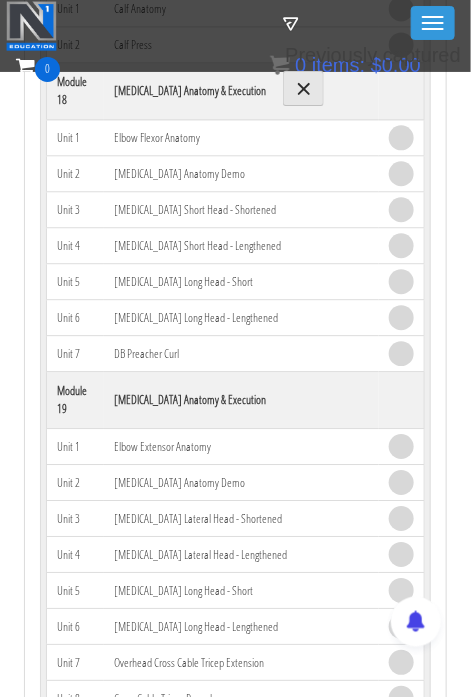 scroll, scrollTop: 6404, scrollLeft: 0, axis: vertical 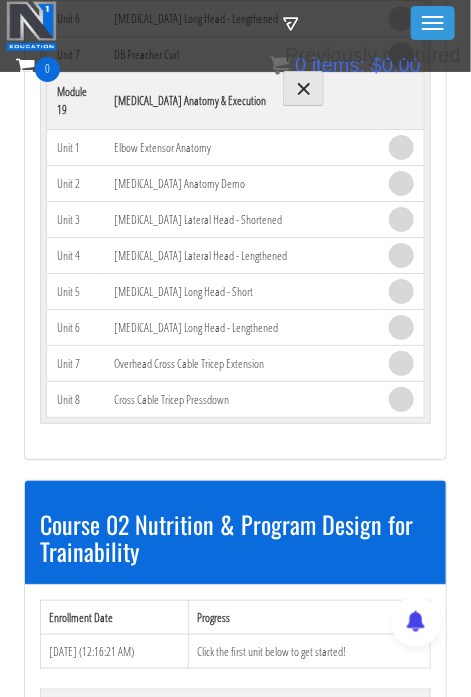 click on "Course 02 Nutrition & Program Design for Trainability" at bounding box center [168, -5892] 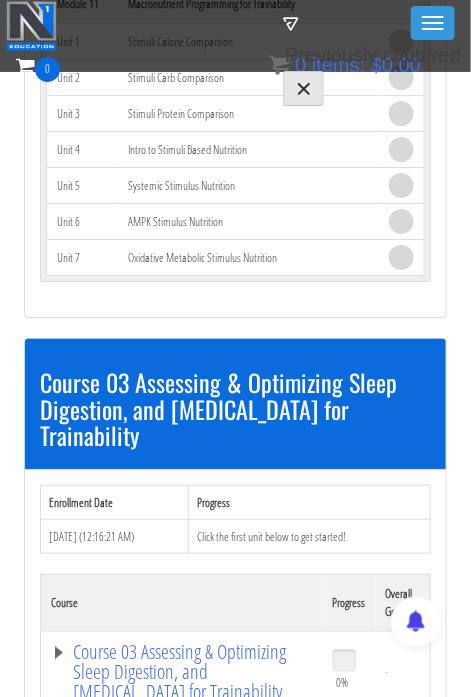 scroll, scrollTop: 10802, scrollLeft: 0, axis: vertical 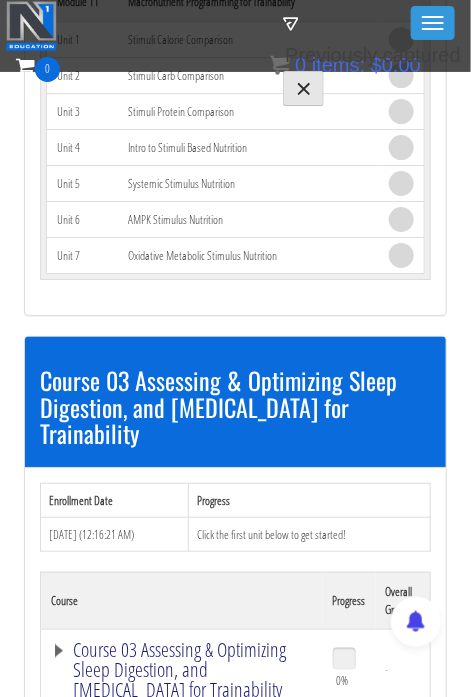 click on "Course 03 Assessing & Optimizing Sleep Digestion, and [MEDICAL_DATA] for Trainability" at bounding box center (168, -10290) 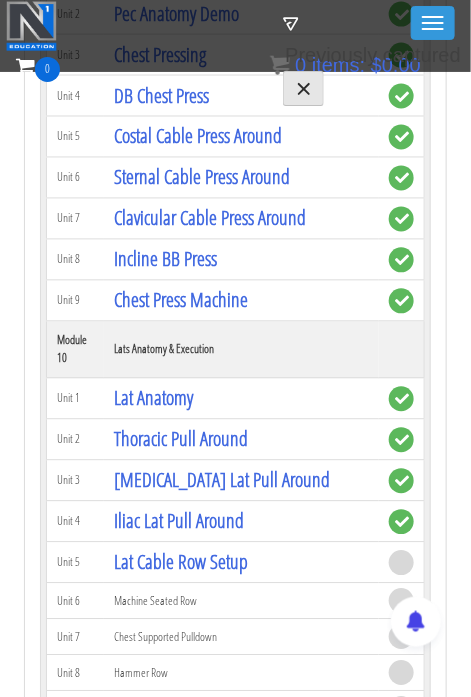 scroll, scrollTop: 3745, scrollLeft: 0, axis: vertical 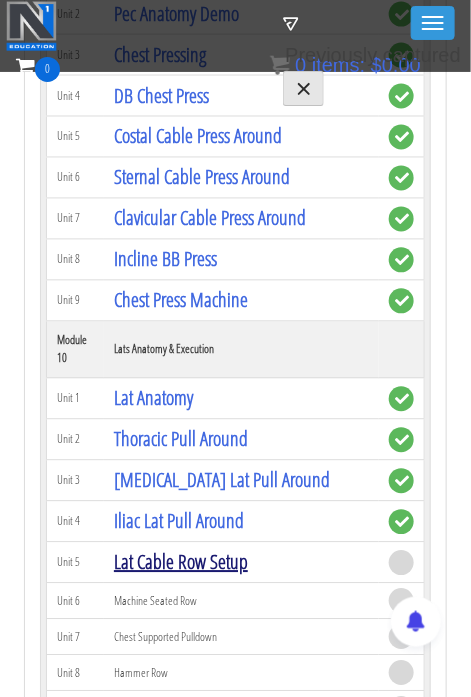 click on "Lat Cable Row Setup" at bounding box center [181, 562] 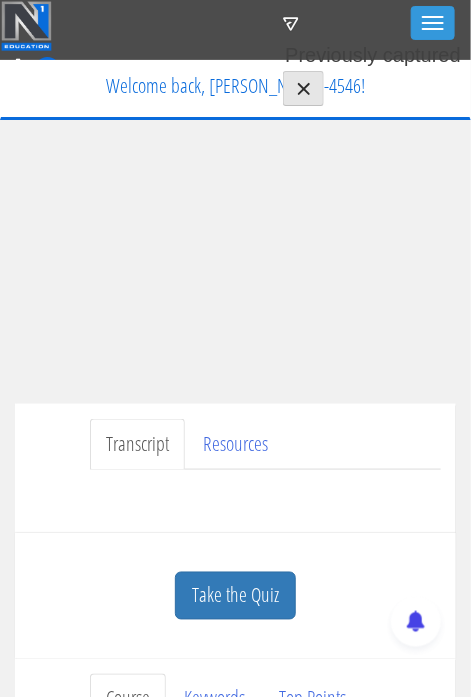 scroll, scrollTop: 0, scrollLeft: 0, axis: both 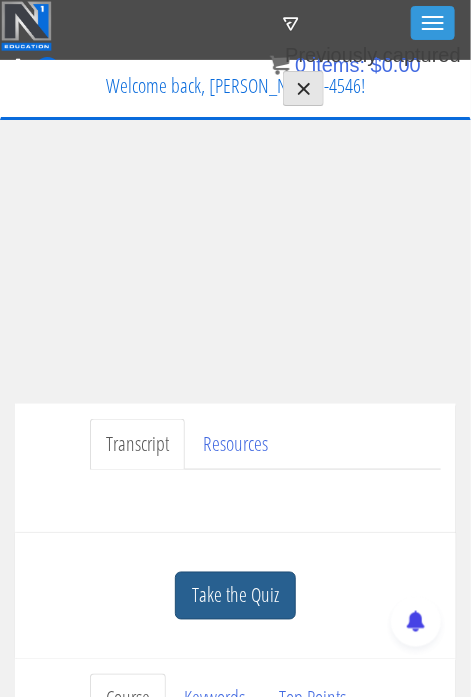 click on "Take the Quiz" at bounding box center [235, 596] 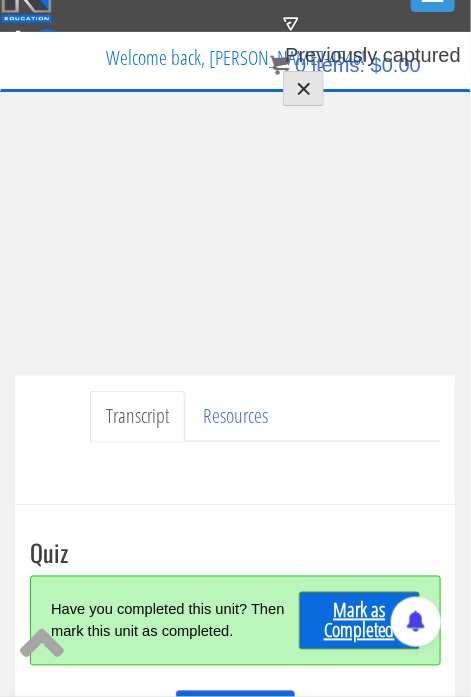 click on "Mark as Completed" at bounding box center [359, 621] 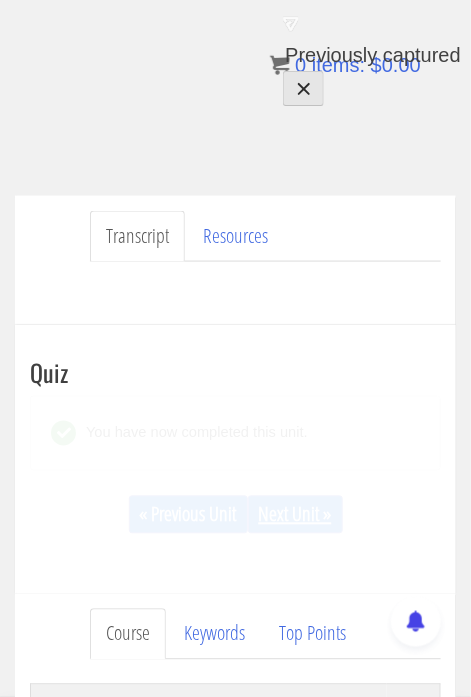 scroll, scrollTop: 305, scrollLeft: 0, axis: vertical 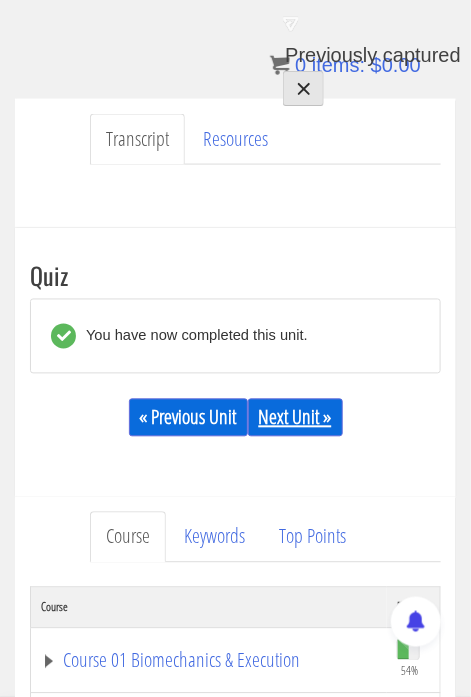 click on "Next Unit »" at bounding box center (295, 418) 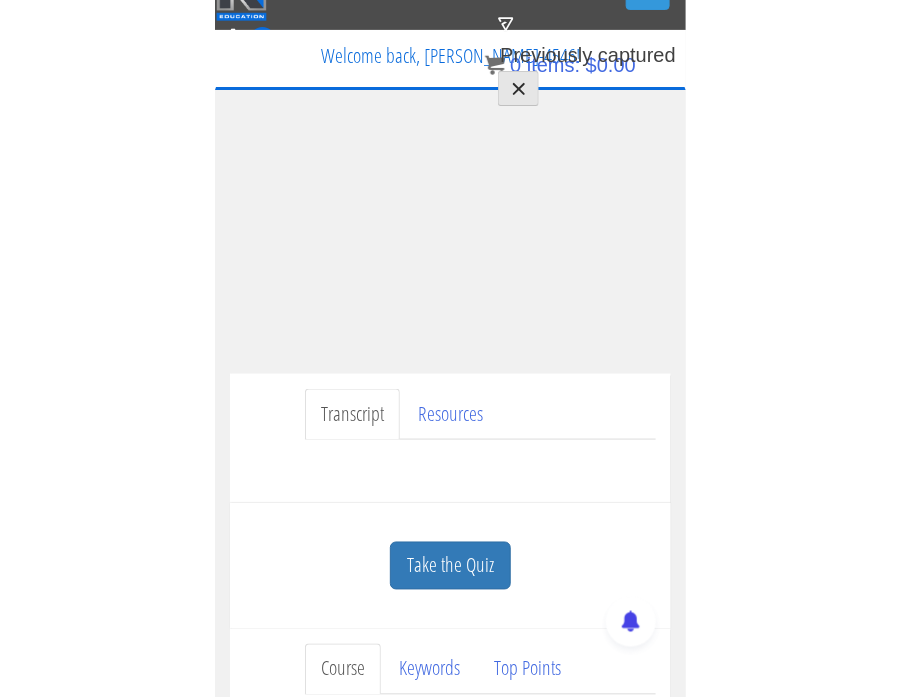 scroll, scrollTop: 0, scrollLeft: 0, axis: both 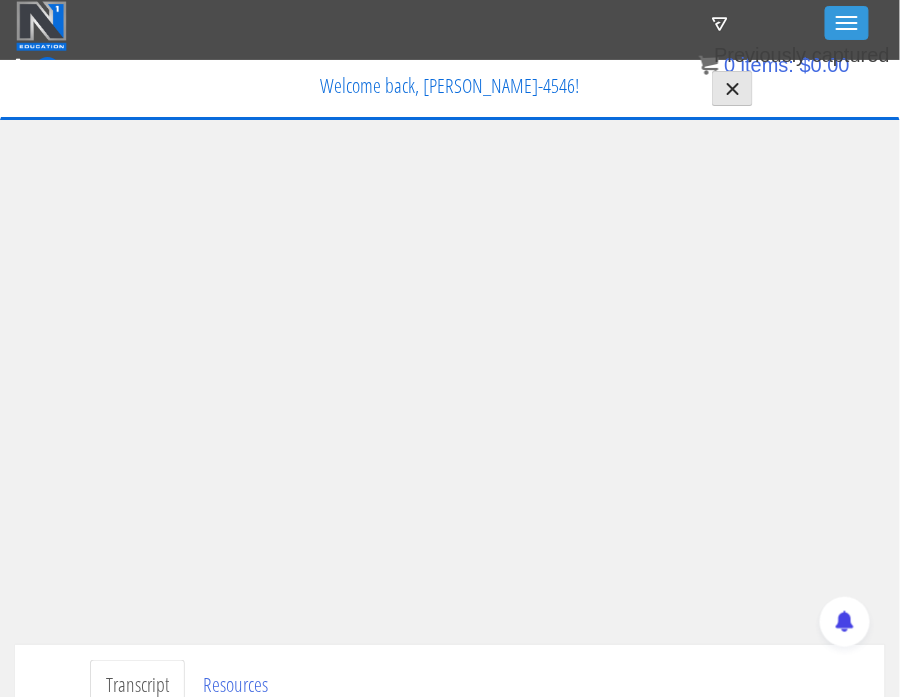 click on "Transcript
Resources" at bounding box center (480, 685) 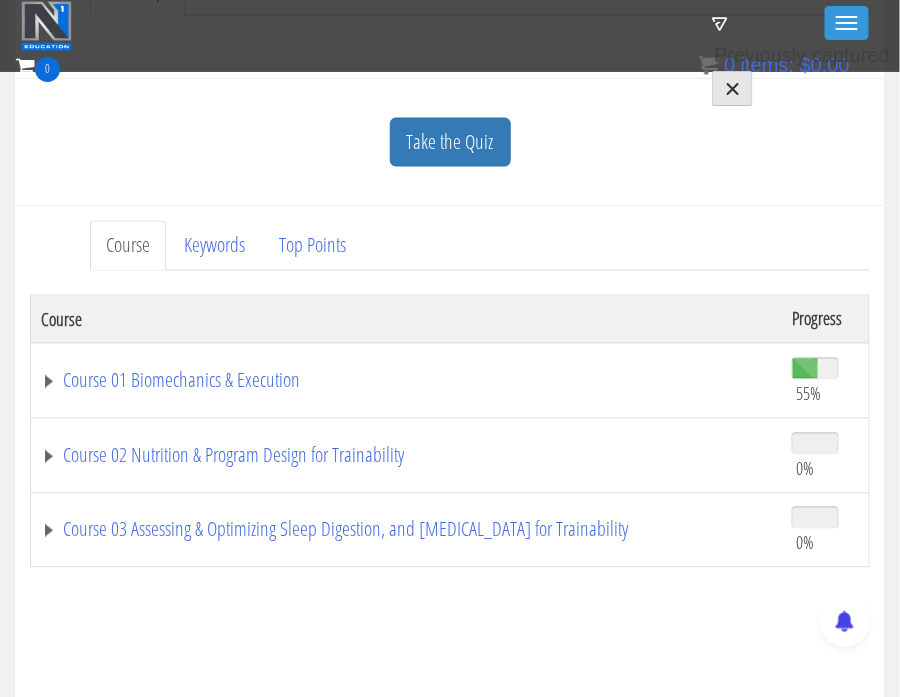 scroll, scrollTop: 605, scrollLeft: 0, axis: vertical 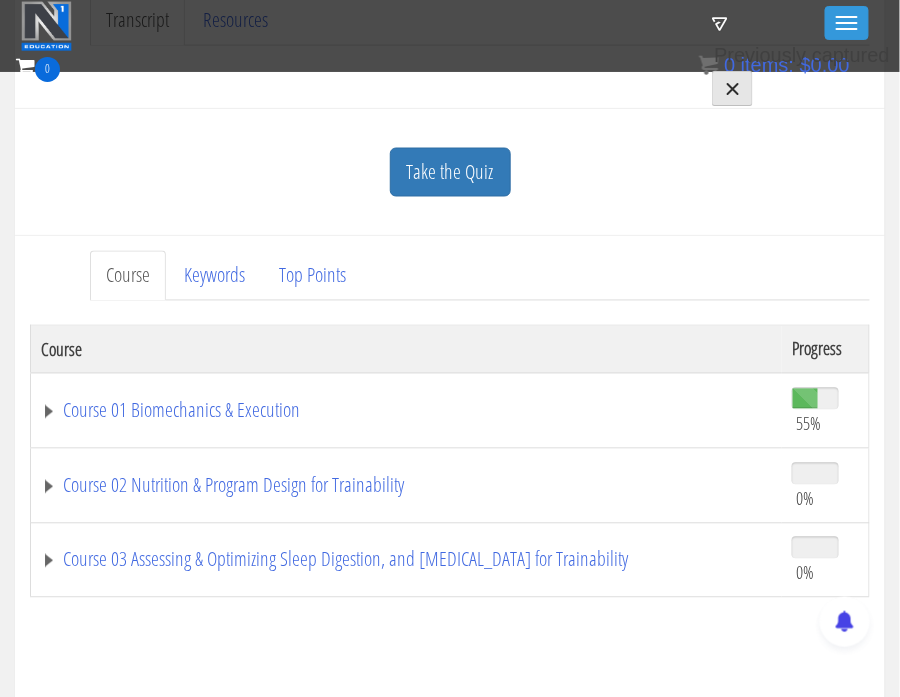 click on "Certs
Course List
Events
FREE Course
Course Preview – Biomechanics
Course Preview – Program Design
Contact
Why N1?
Testimonials
Trainer Directory
Terms & Conditions" at bounding box center [450, 117] 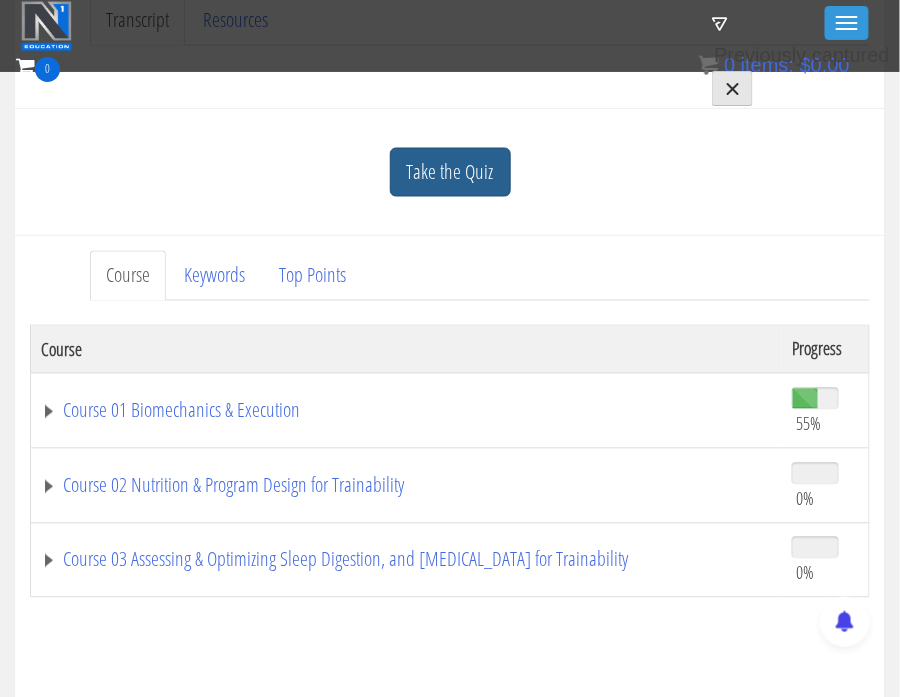 click on "Take the Quiz" at bounding box center (450, 172) 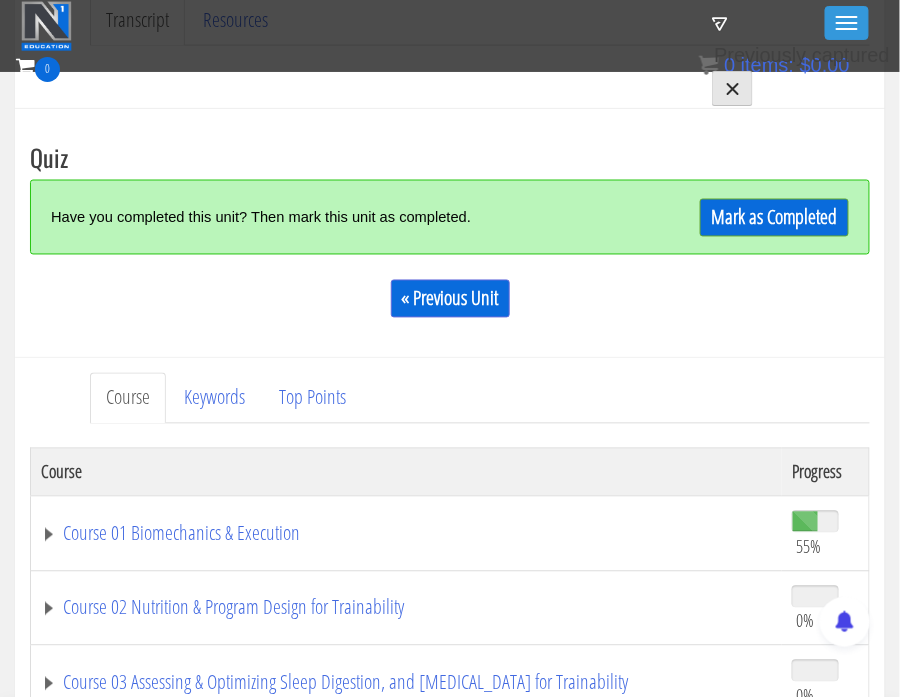 scroll, scrollTop: 728, scrollLeft: 0, axis: vertical 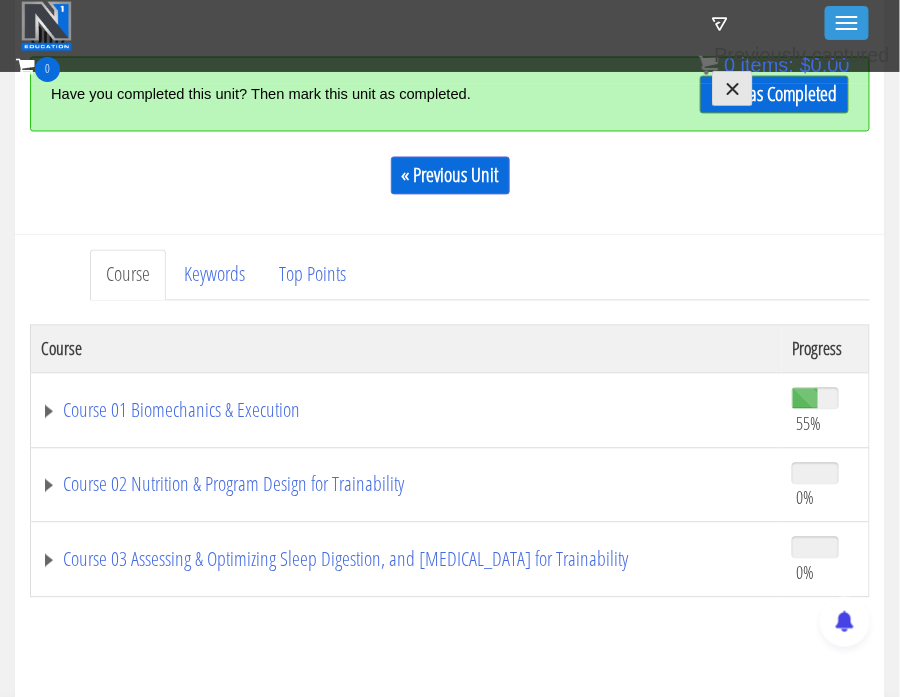click on "Certs
Course List
Events
FREE Course
Course Preview – Biomechanics
Course Preview – Program Design
Contact
Why N1?
Testimonials
Trainer Directory
Terms & Conditions" at bounding box center [450, 117] 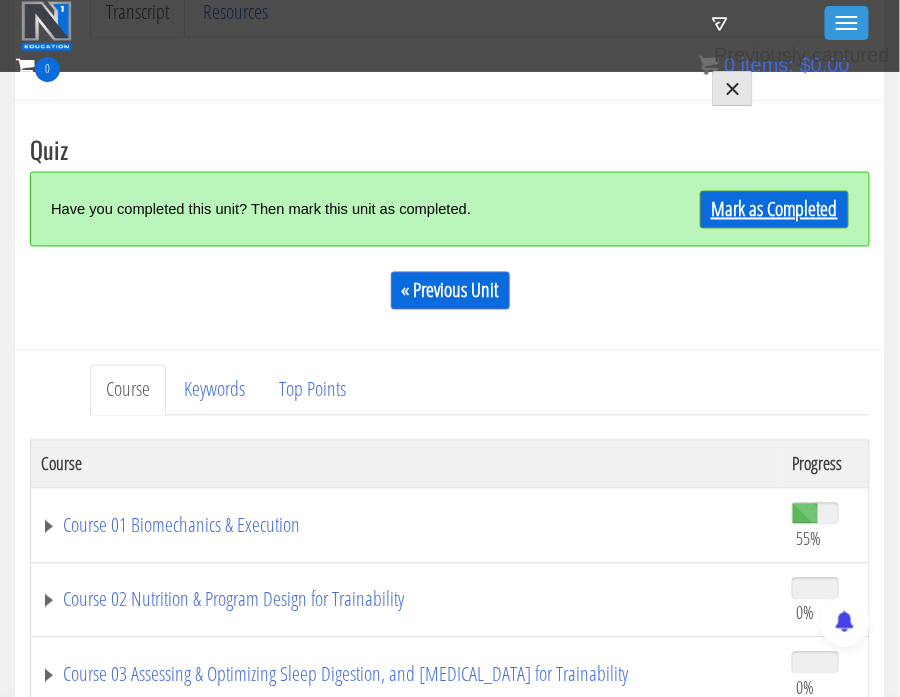 click on "Mark as Completed" at bounding box center [774, 210] 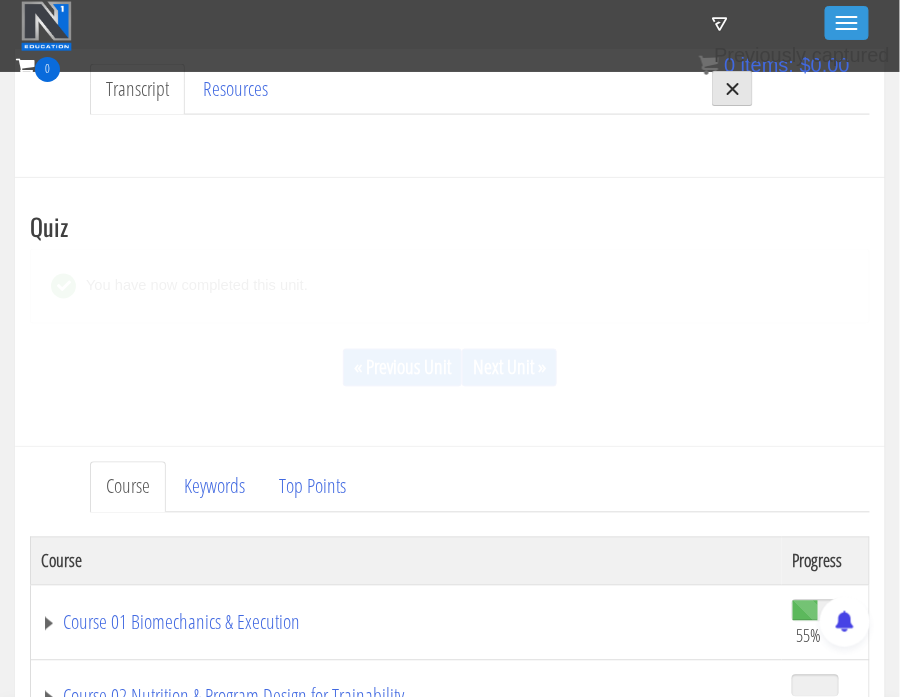 scroll, scrollTop: 633, scrollLeft: 0, axis: vertical 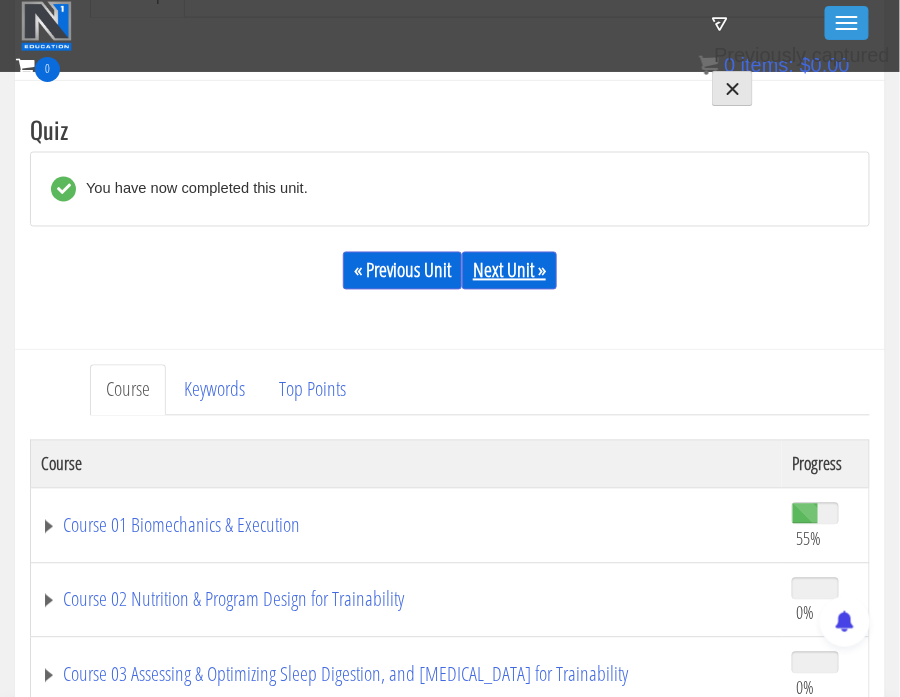 click on "Next Unit »" at bounding box center [509, 271] 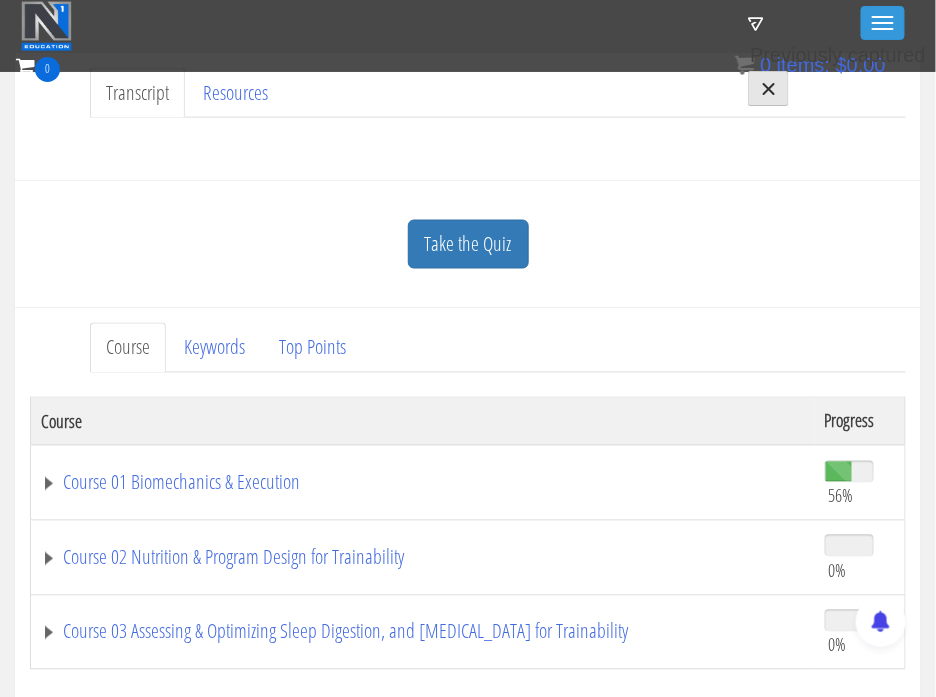 scroll, scrollTop: 578, scrollLeft: 0, axis: vertical 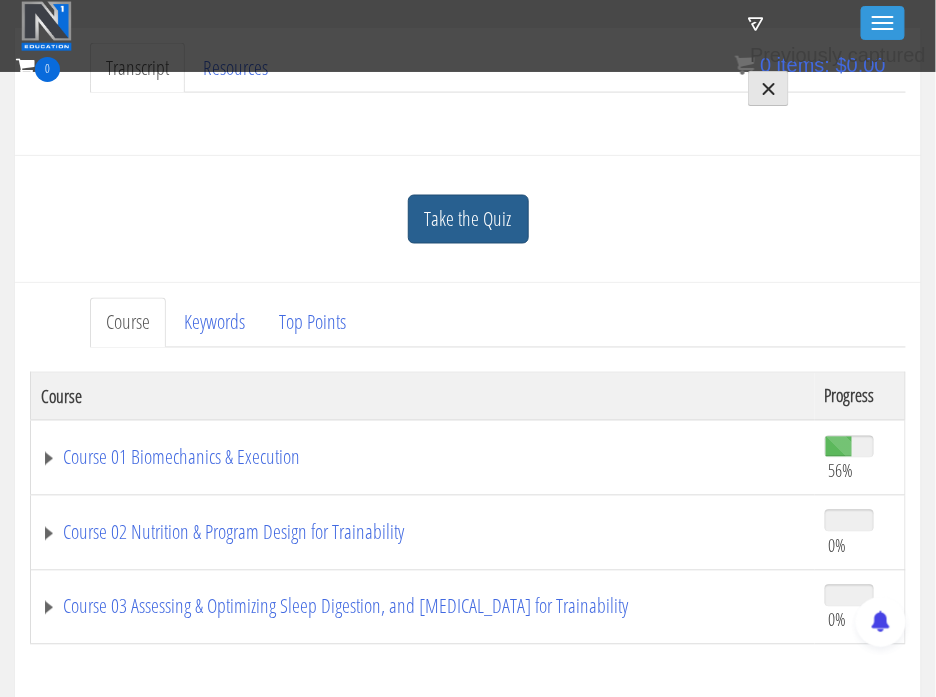 click on "Take the Quiz" at bounding box center (468, 219) 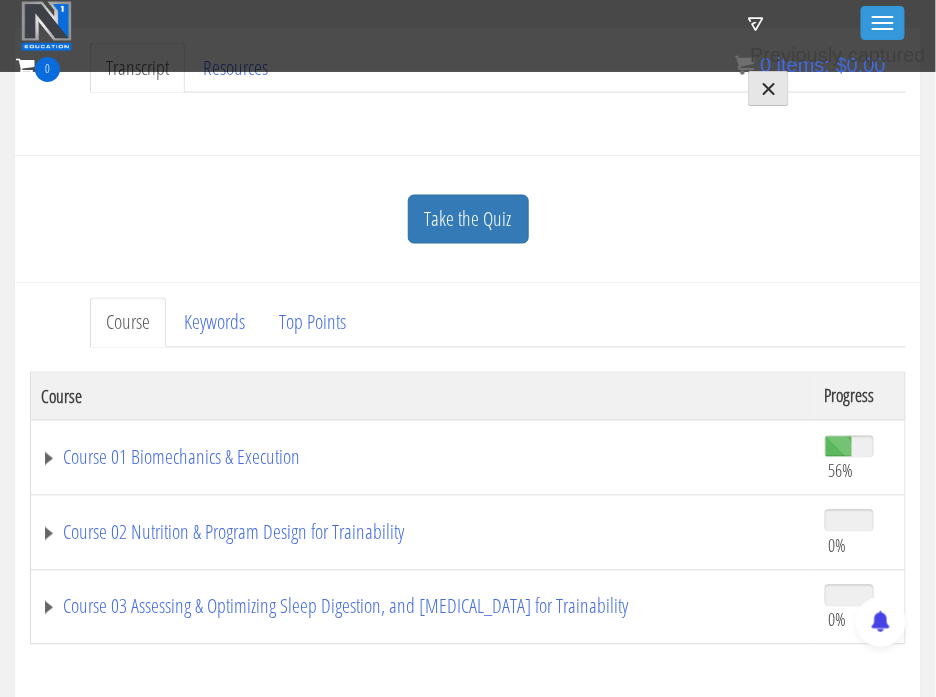 scroll, scrollTop: 700, scrollLeft: 0, axis: vertical 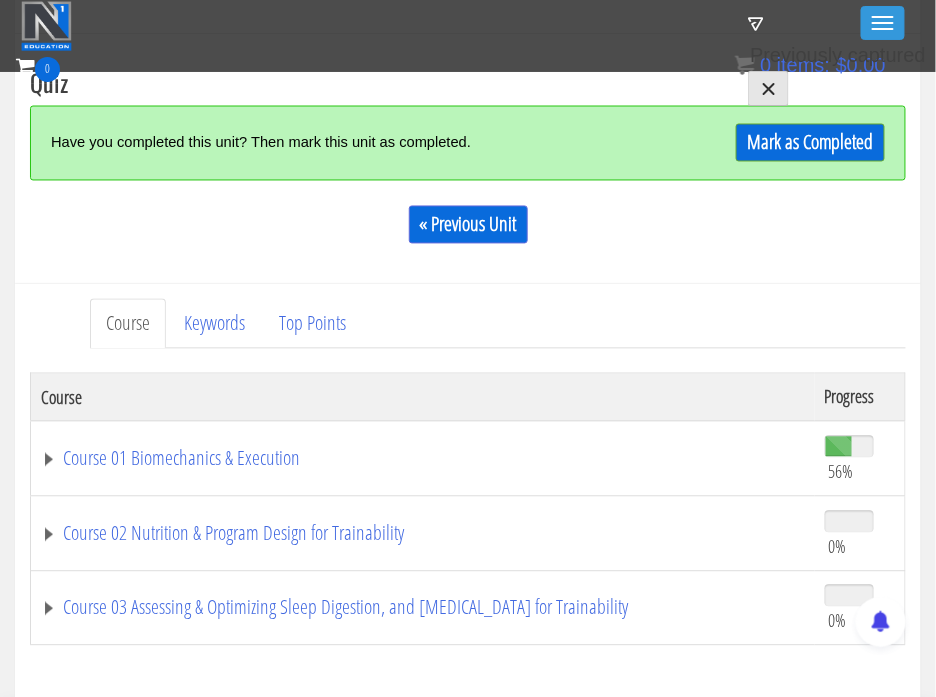 click on "Certs
Course List
Events
FREE Course
Course Preview – Biomechanics
Course Preview – Program Design
Contact
Why N1?
Testimonials
Trainer Directory
Terms & Conditions" at bounding box center [468, 117] 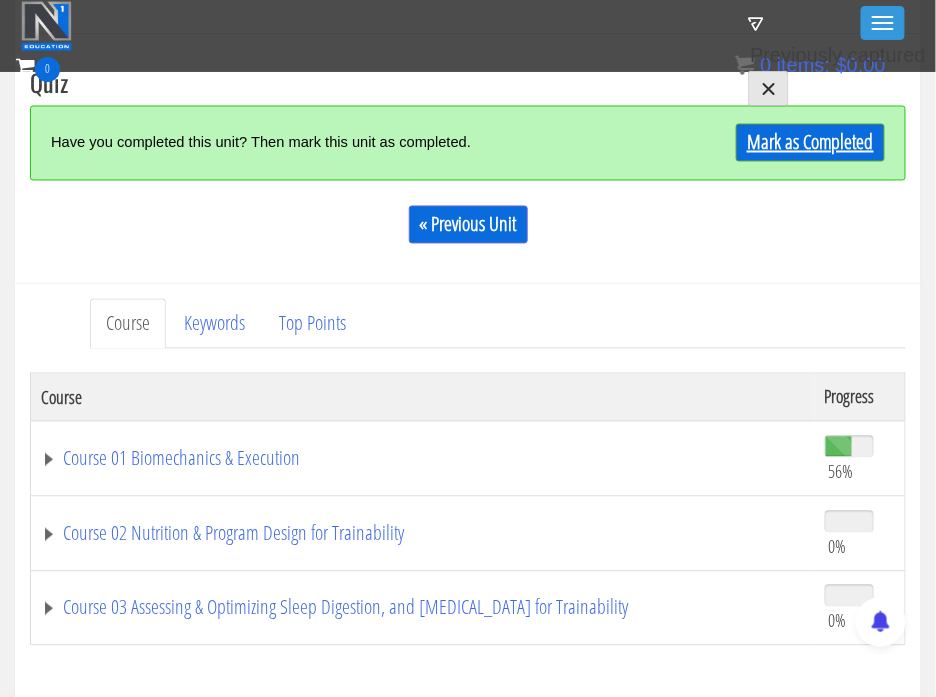 click on "Mark as Completed" at bounding box center [810, 143] 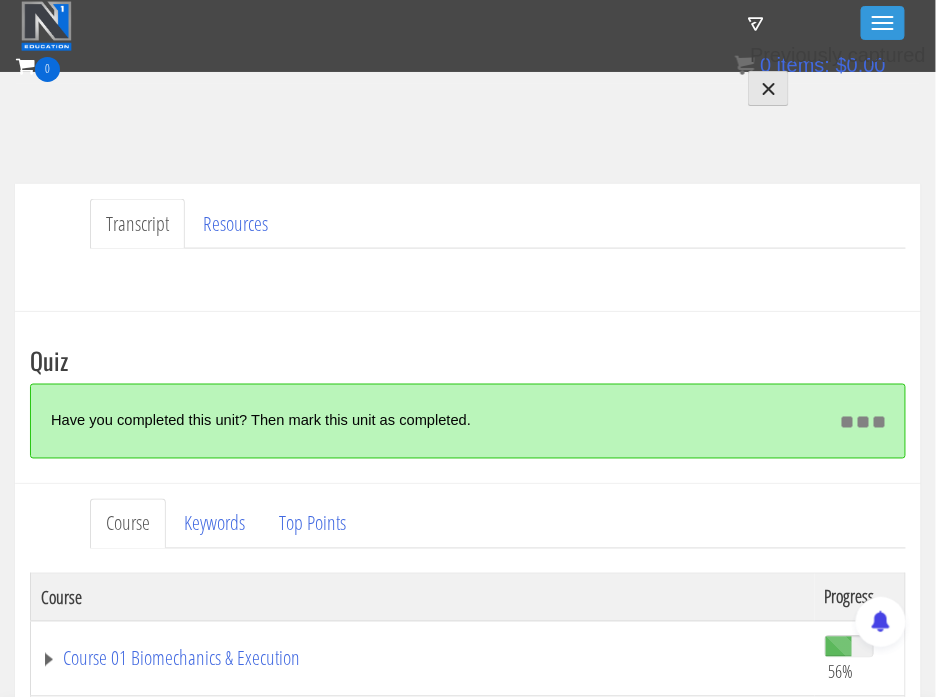scroll, scrollTop: 520, scrollLeft: 0, axis: vertical 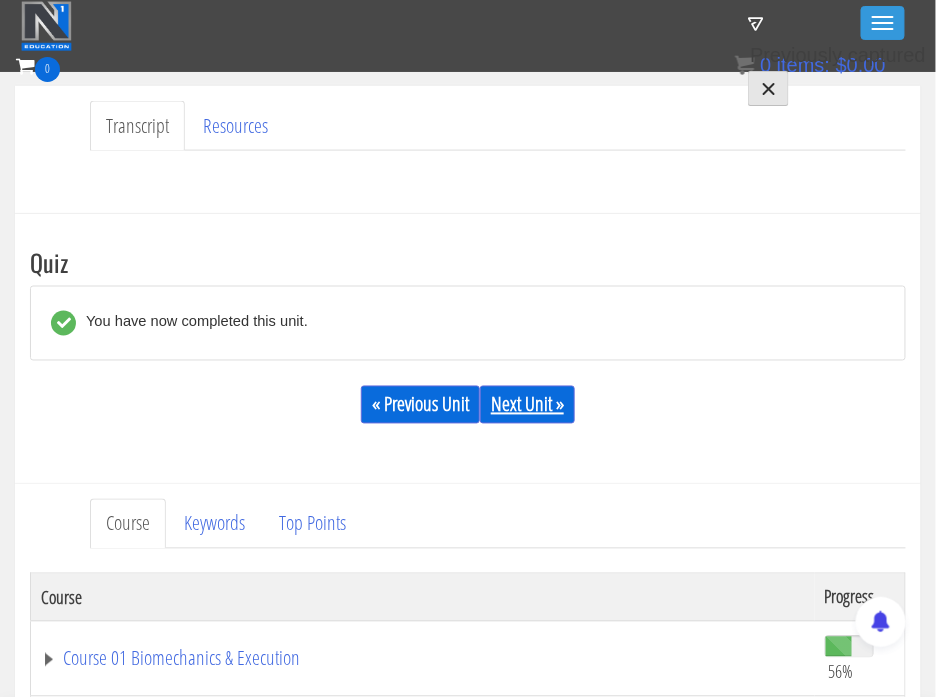 click on "Next Unit »" at bounding box center (527, 405) 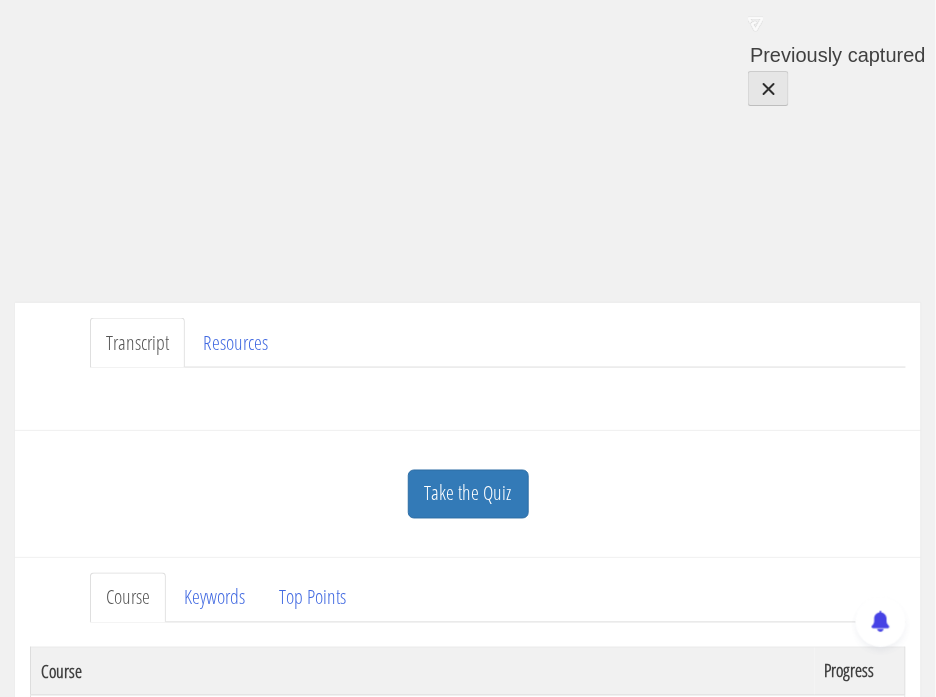 scroll, scrollTop: 377, scrollLeft: 0, axis: vertical 